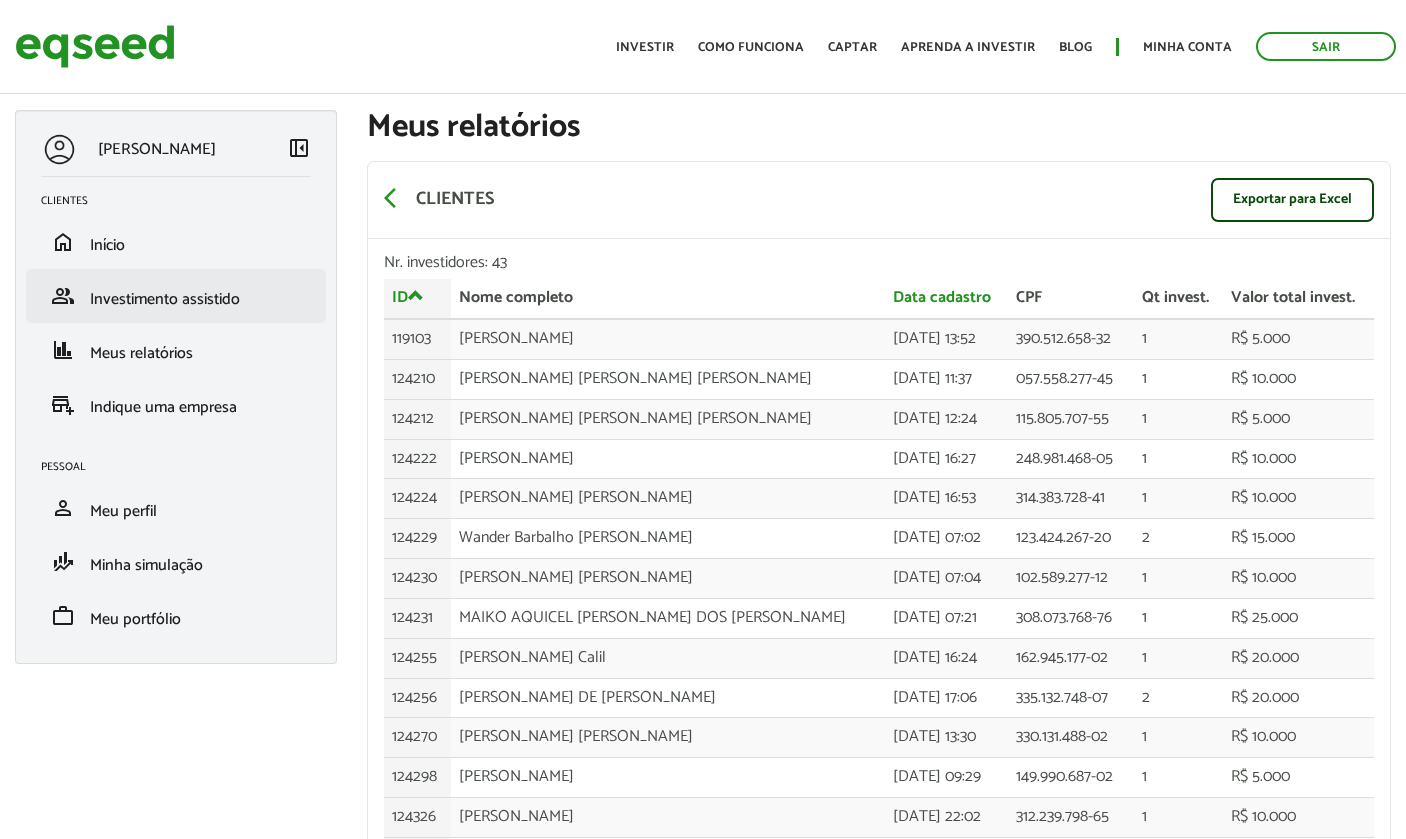 scroll, scrollTop: 0, scrollLeft: 0, axis: both 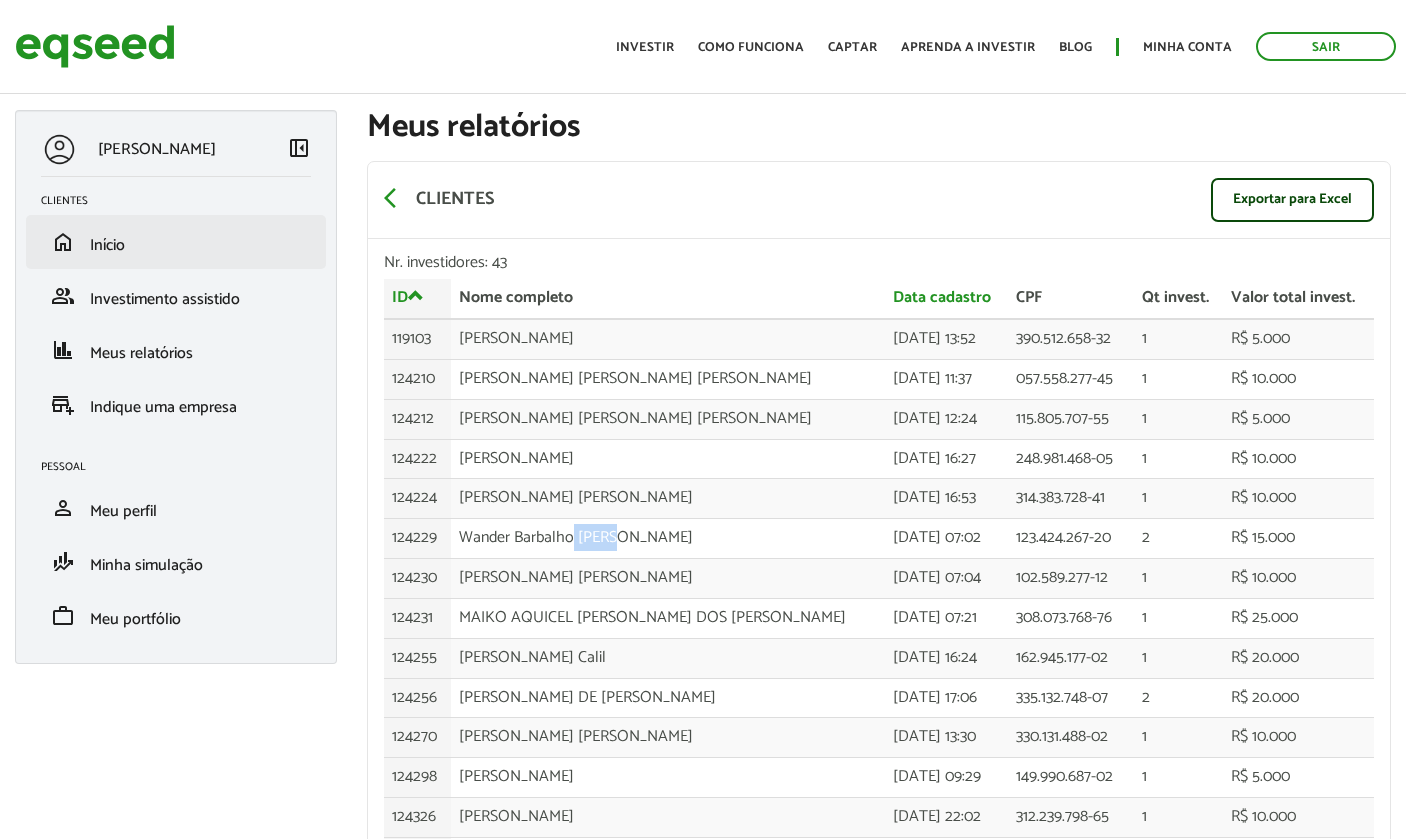 click on "Início" at bounding box center [107, 245] 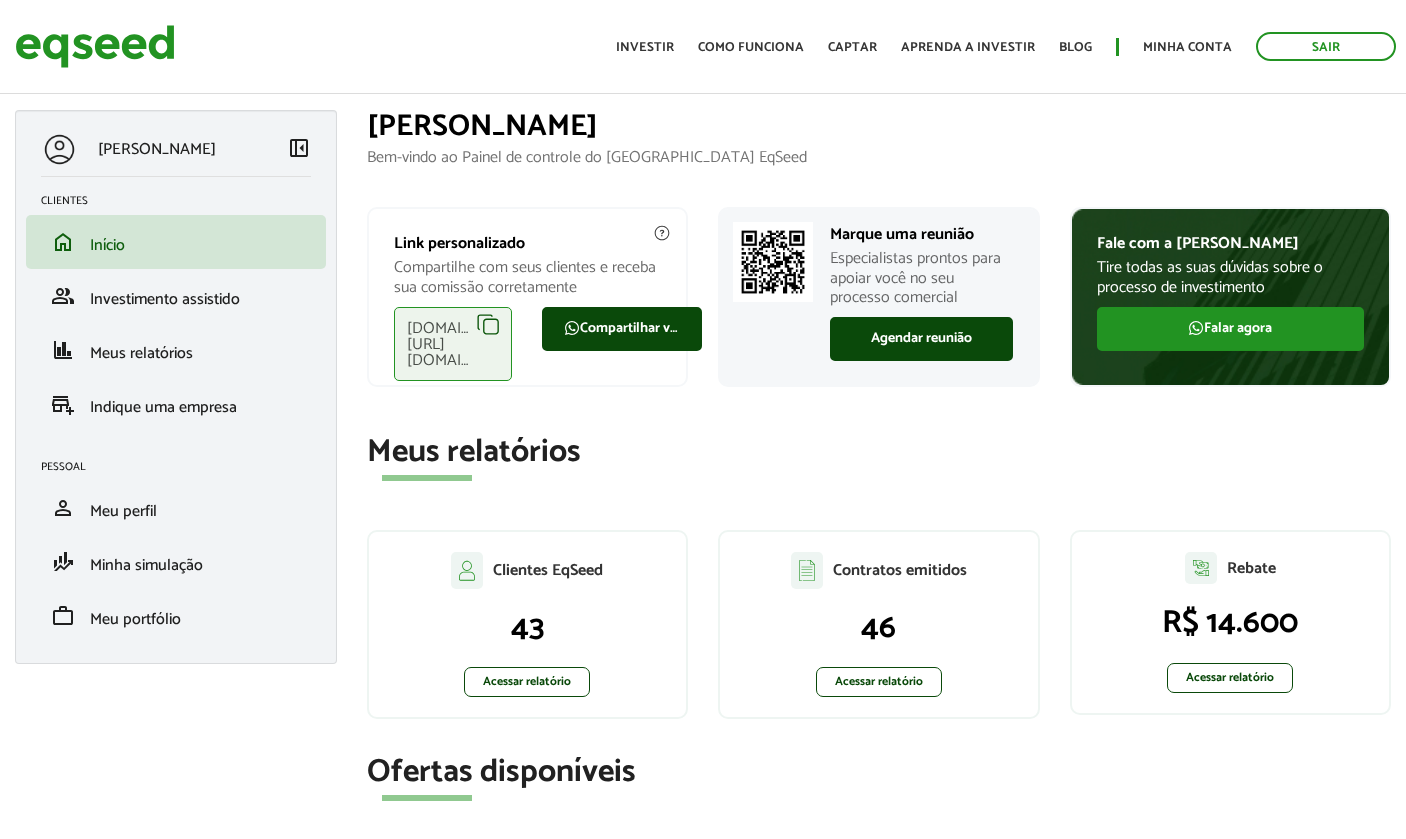 scroll, scrollTop: 0, scrollLeft: 0, axis: both 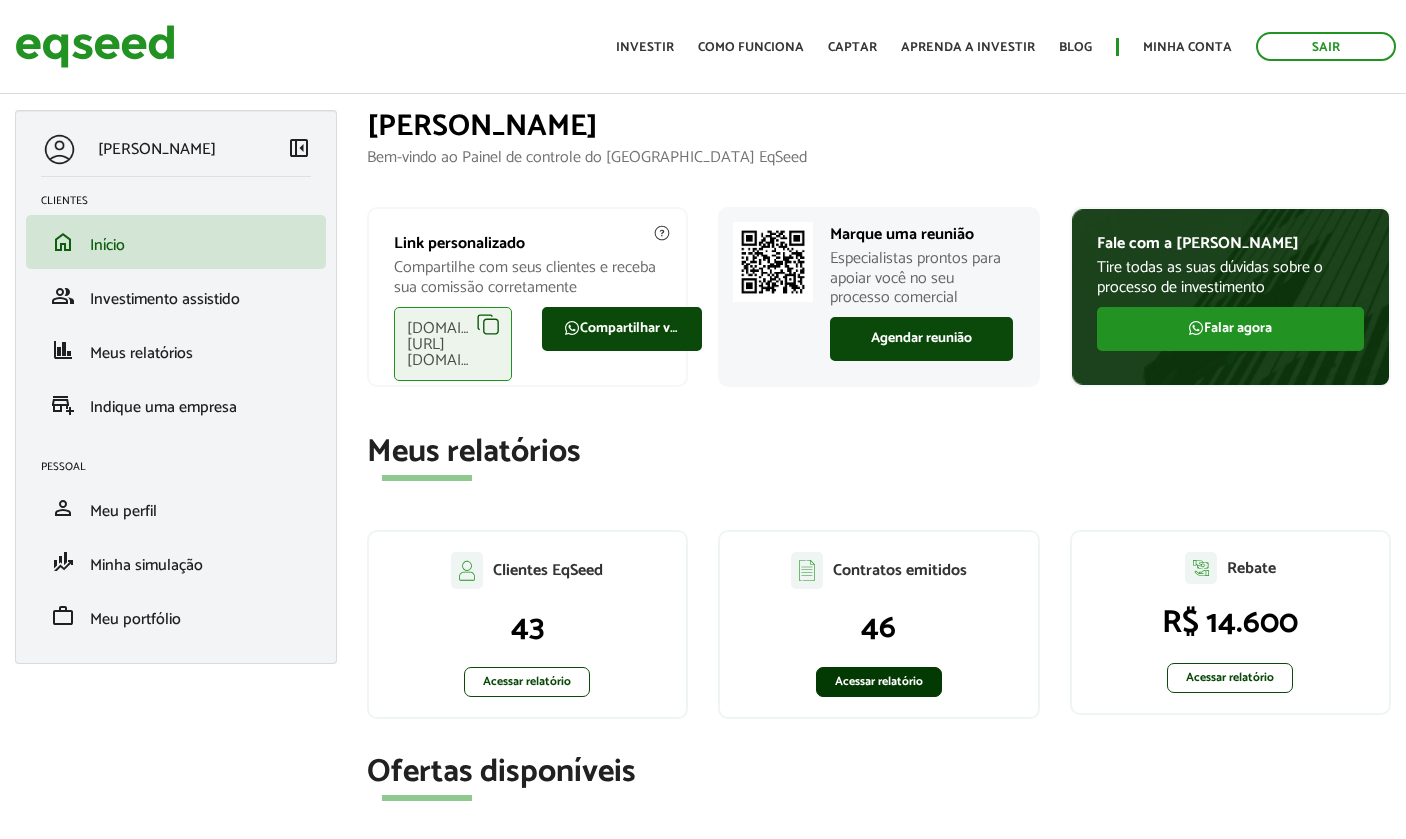 click on "Acessar relatório" at bounding box center [879, 682] 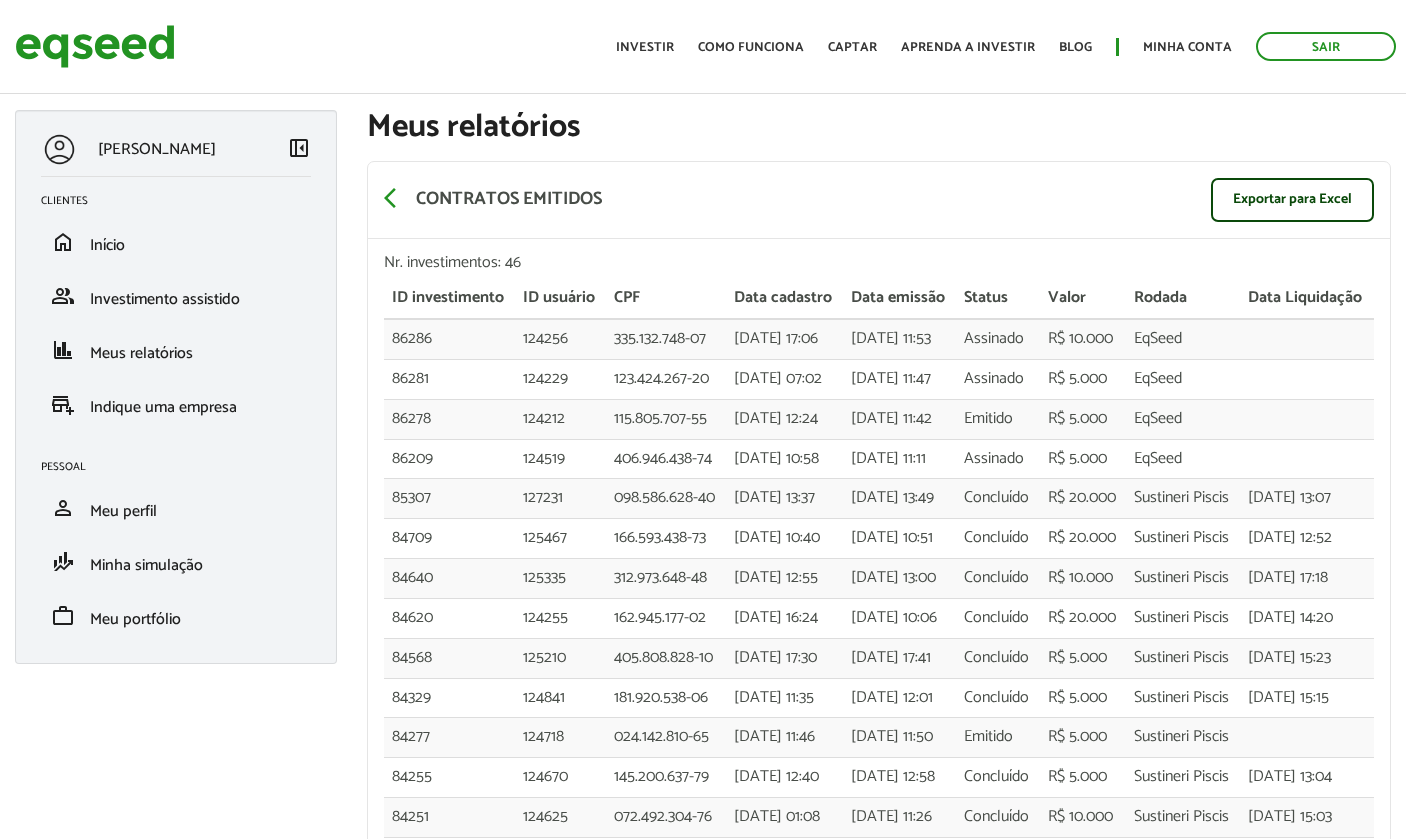 scroll, scrollTop: 0, scrollLeft: 0, axis: both 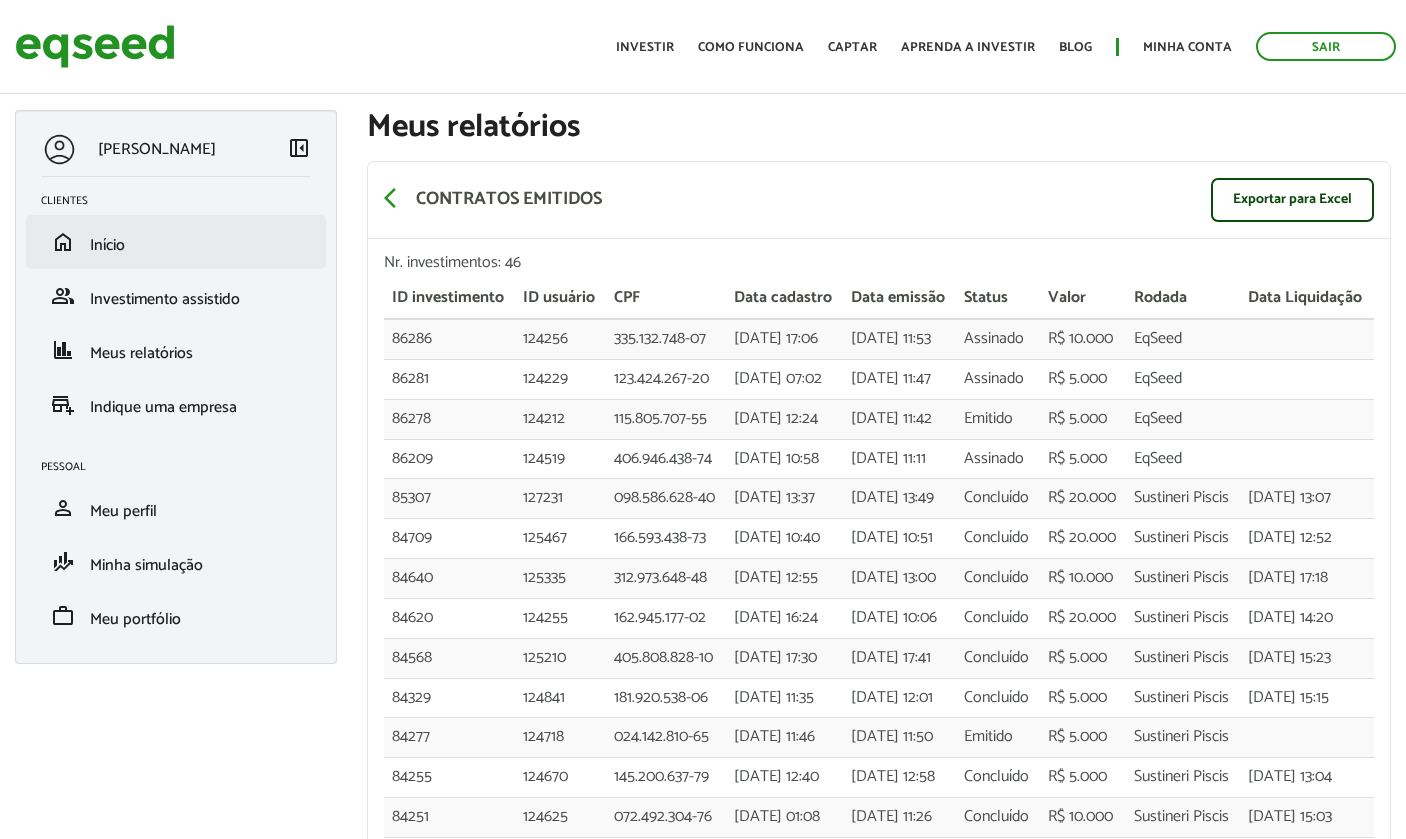 click on "Início" at bounding box center [107, 245] 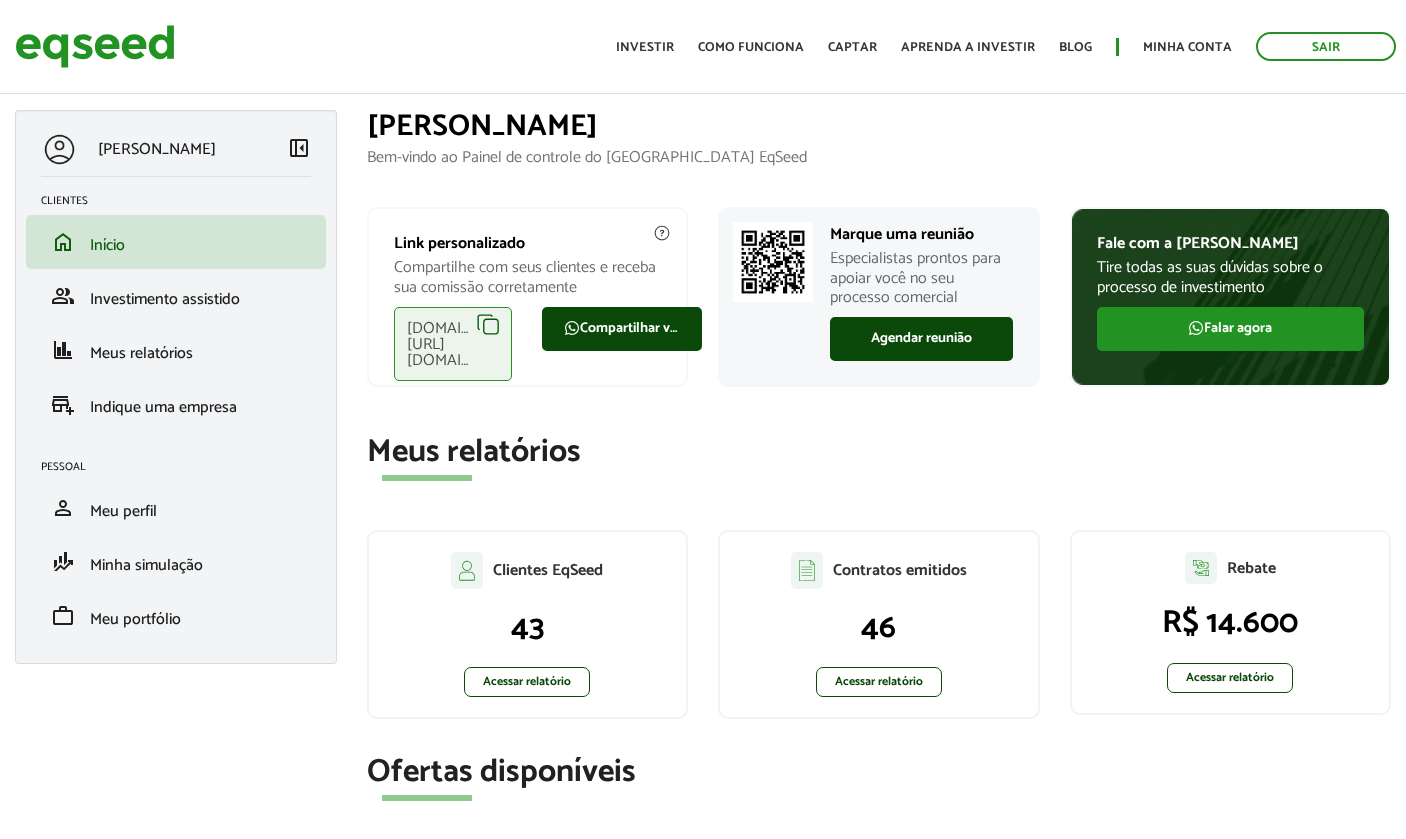 scroll, scrollTop: 0, scrollLeft: 0, axis: both 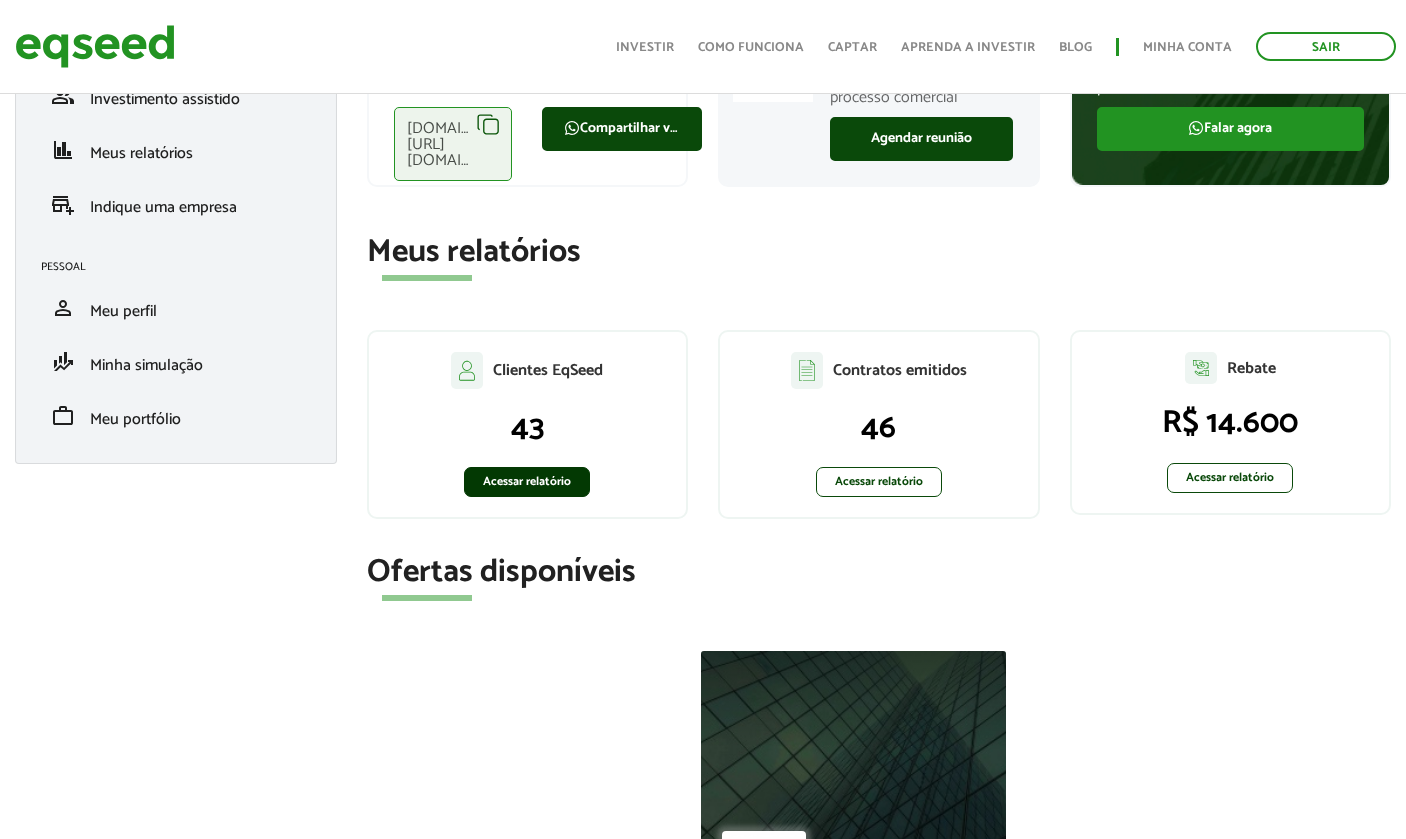 click on "Acessar relatório" at bounding box center [527, 482] 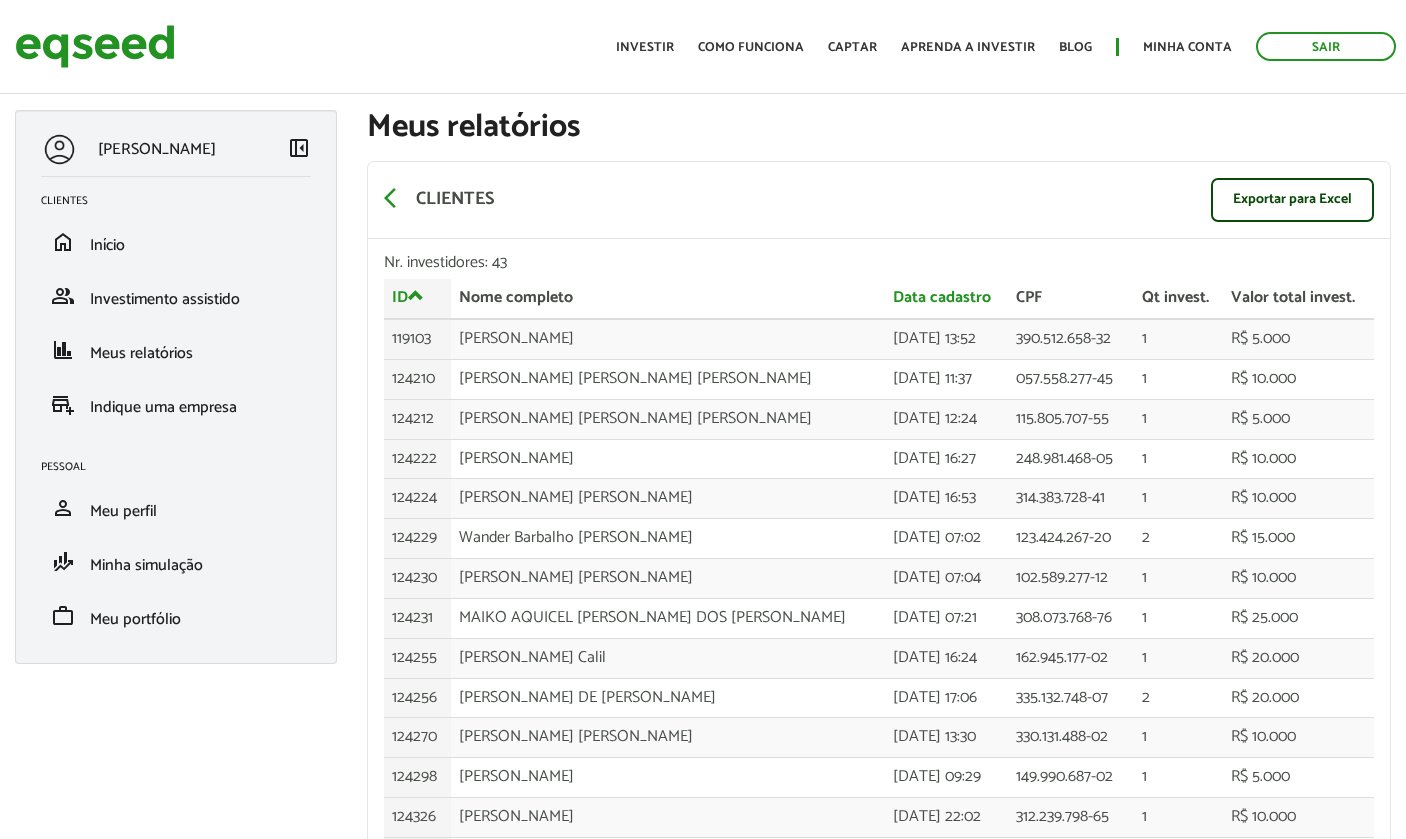 scroll, scrollTop: 0, scrollLeft: 0, axis: both 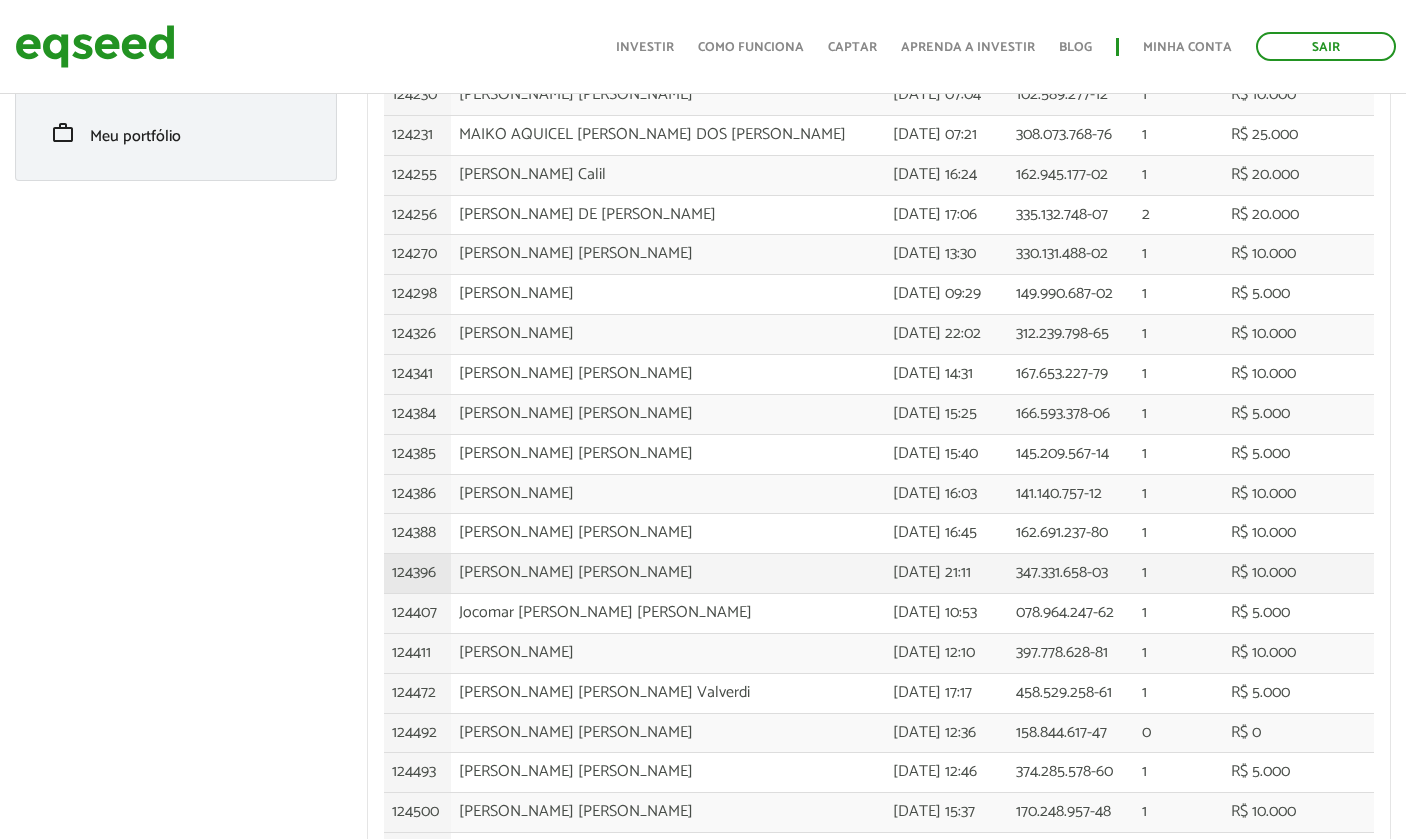 click on "Rafael Pereira Pinto" at bounding box center [668, 574] 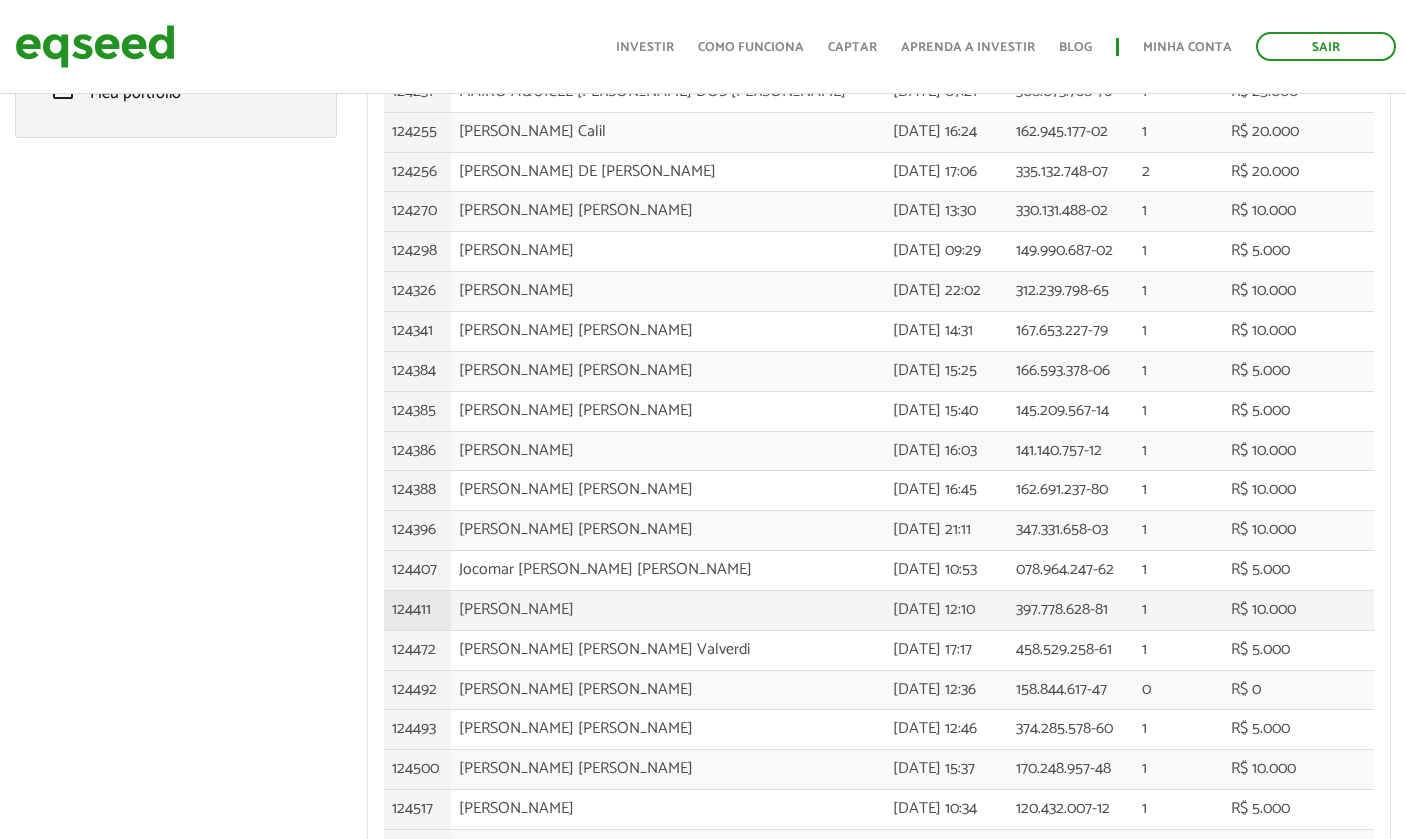 scroll, scrollTop: 538, scrollLeft: 0, axis: vertical 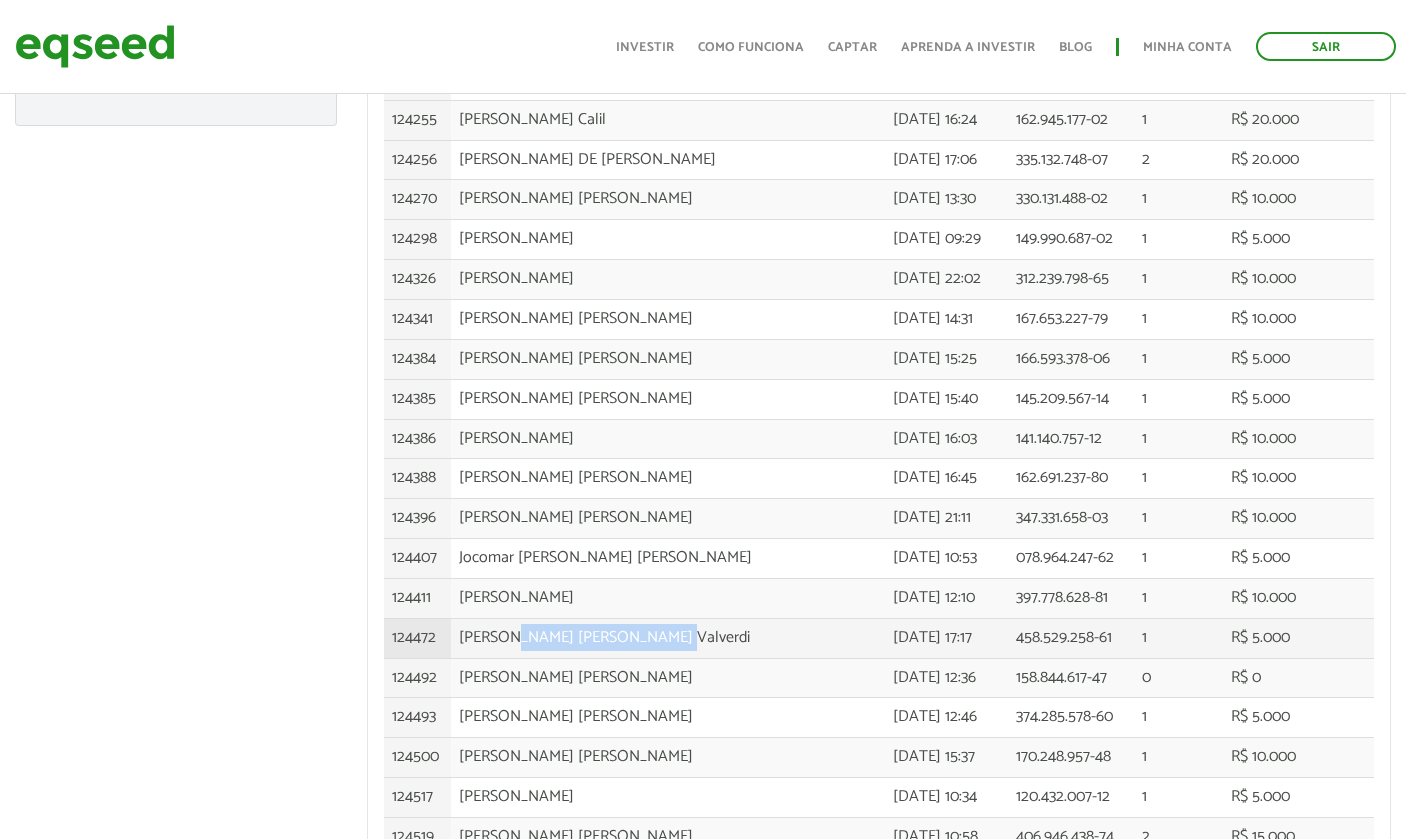 drag, startPoint x: 509, startPoint y: 614, endPoint x: 650, endPoint y: 614, distance: 141 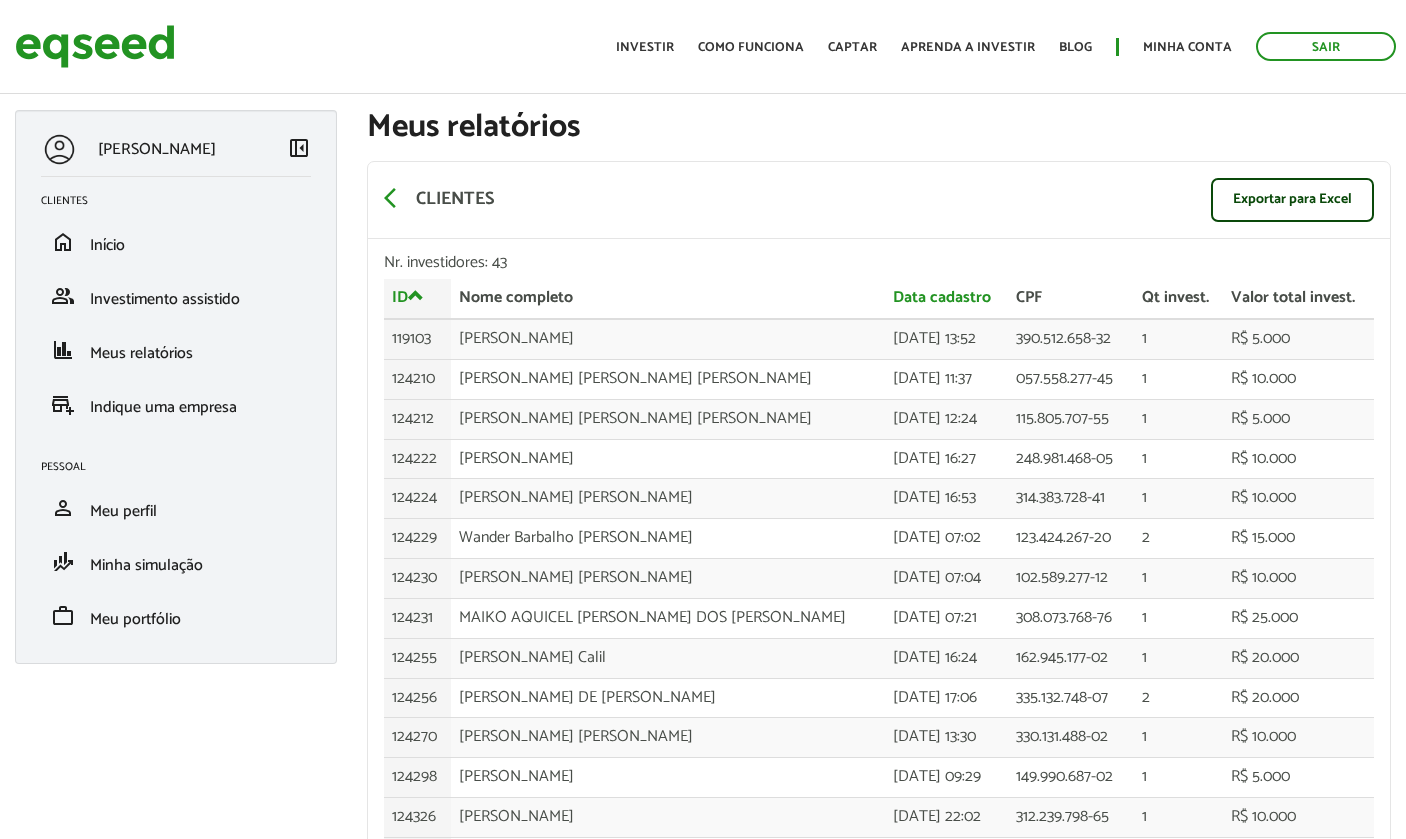 scroll, scrollTop: 0, scrollLeft: 0, axis: both 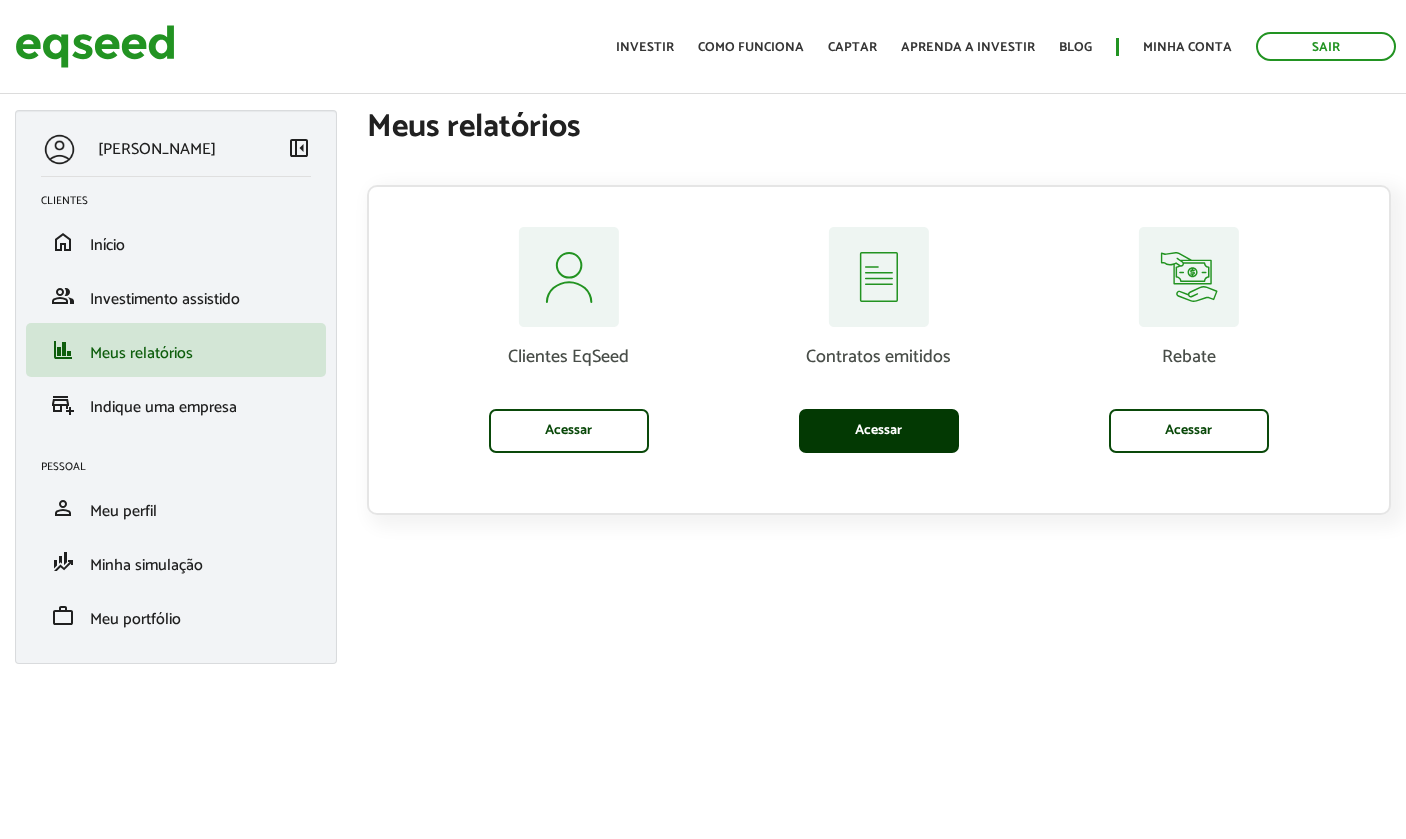 click on "Acessar" at bounding box center [879, 431] 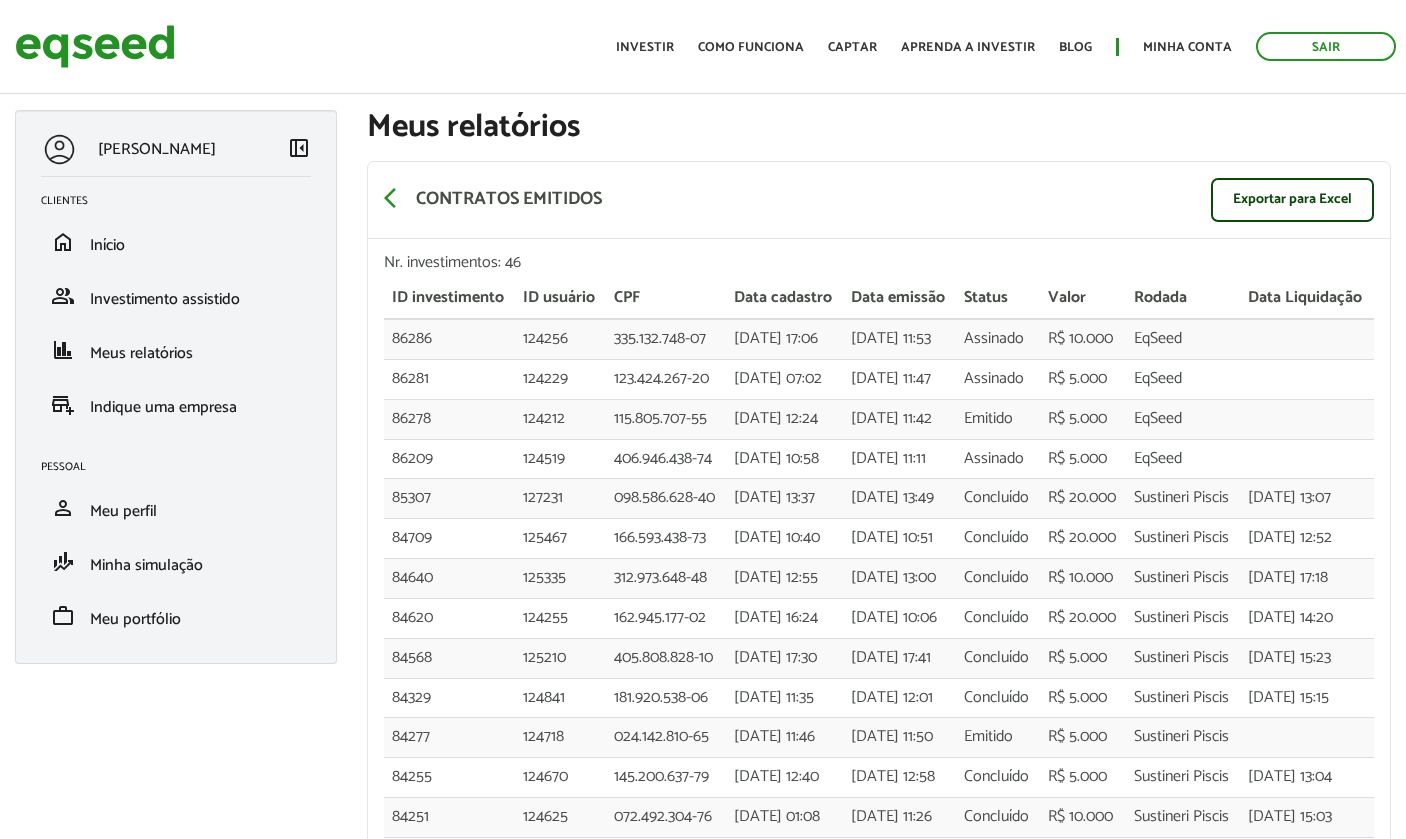 scroll, scrollTop: 0, scrollLeft: 0, axis: both 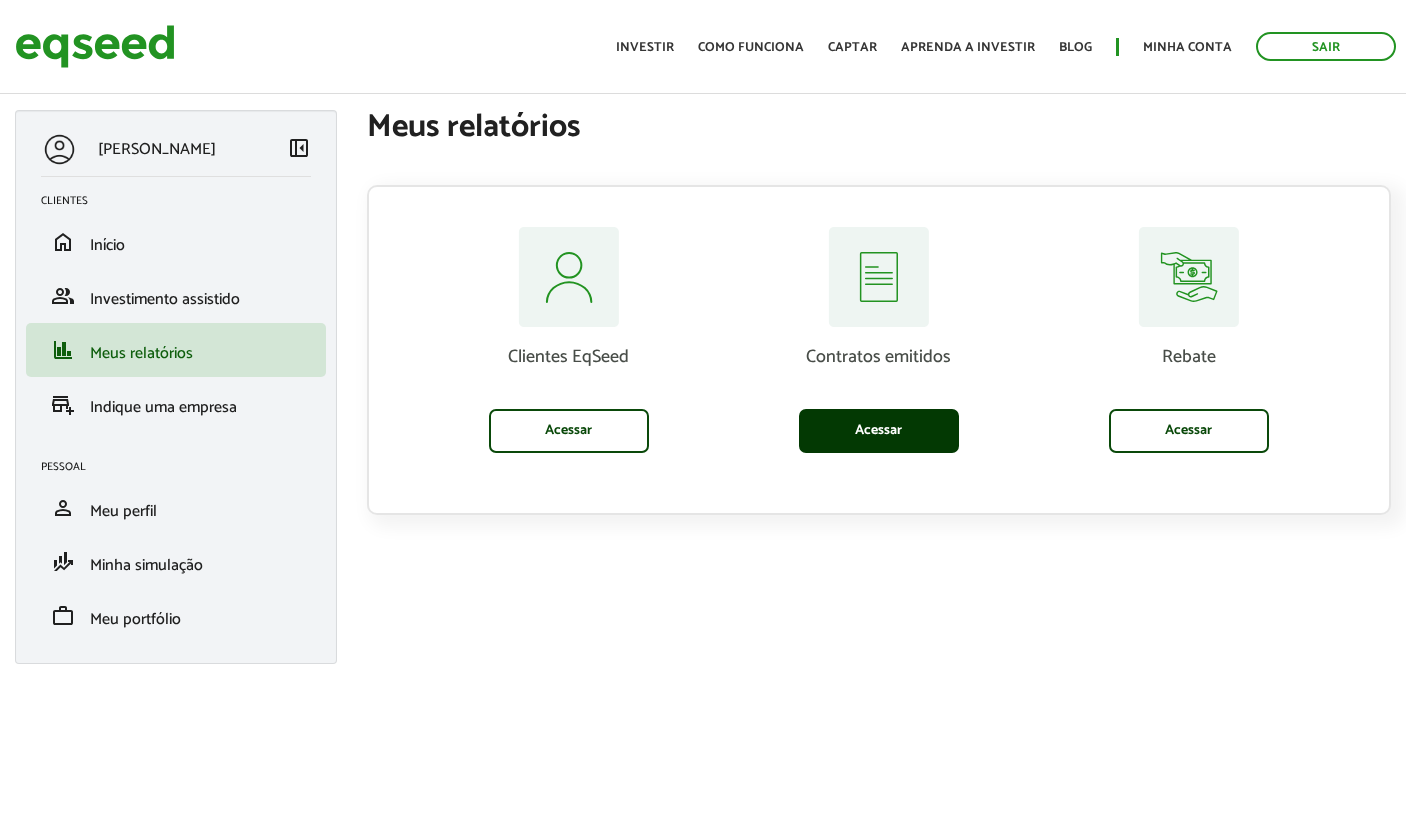 click on "Acessar" at bounding box center (879, 431) 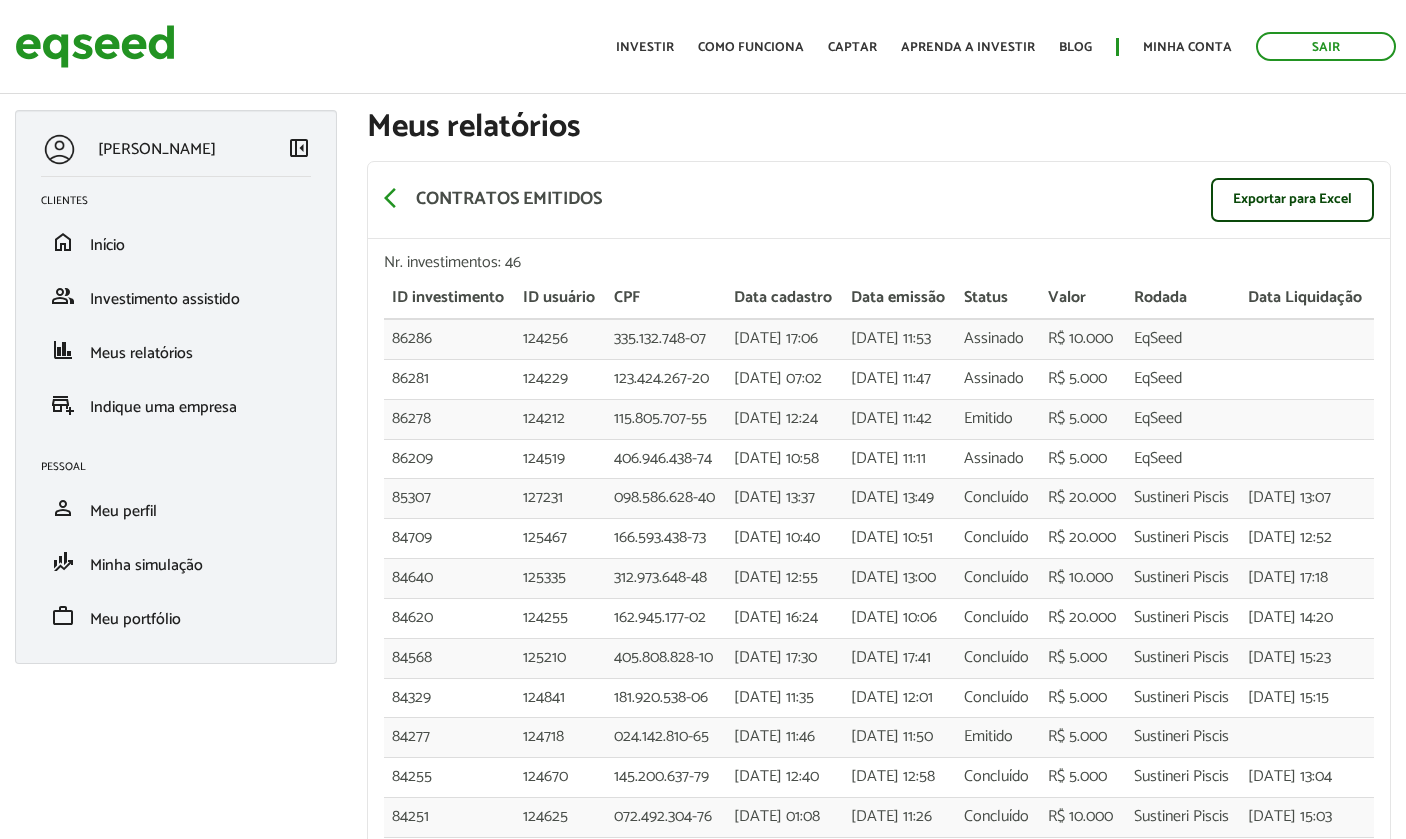 scroll, scrollTop: 0, scrollLeft: 0, axis: both 